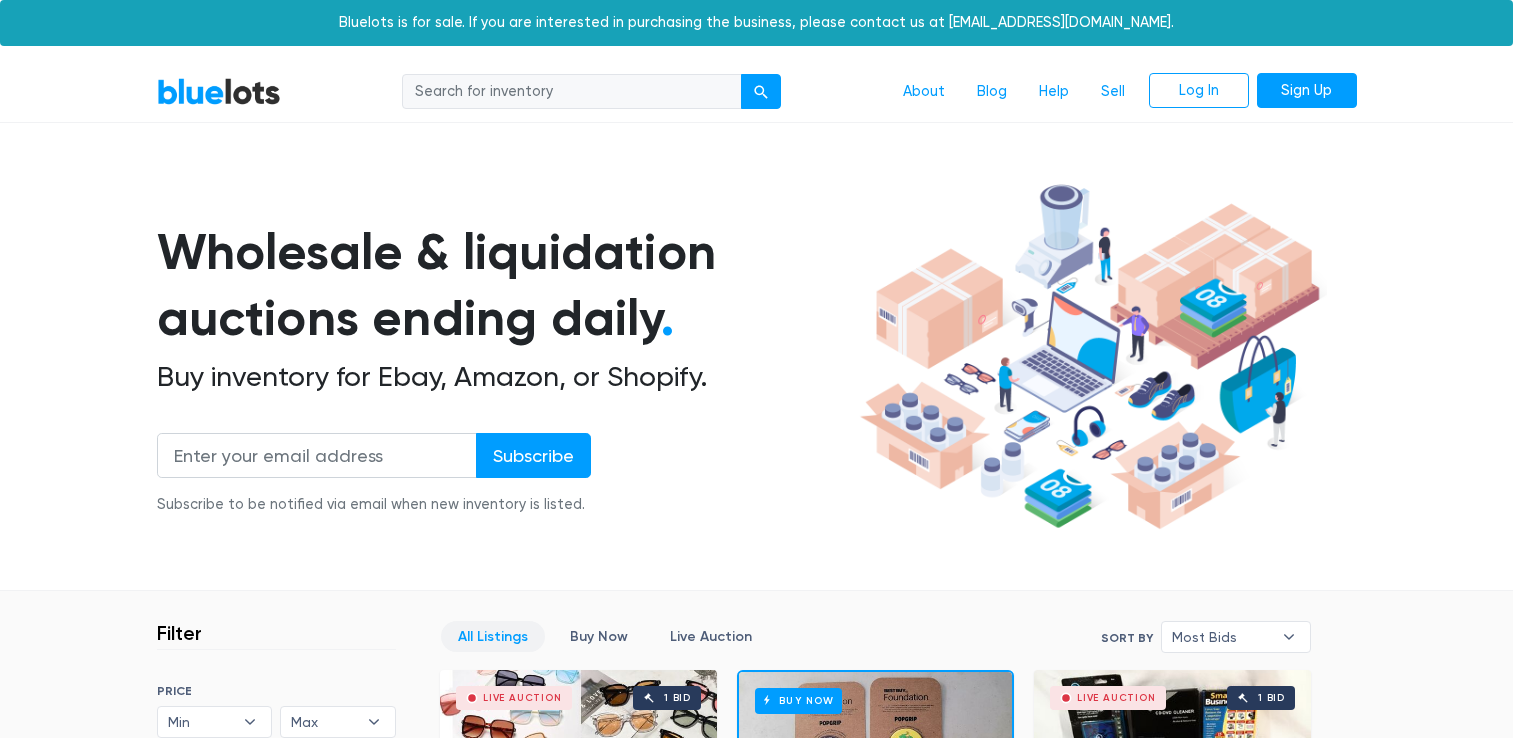 scroll, scrollTop: 0, scrollLeft: 0, axis: both 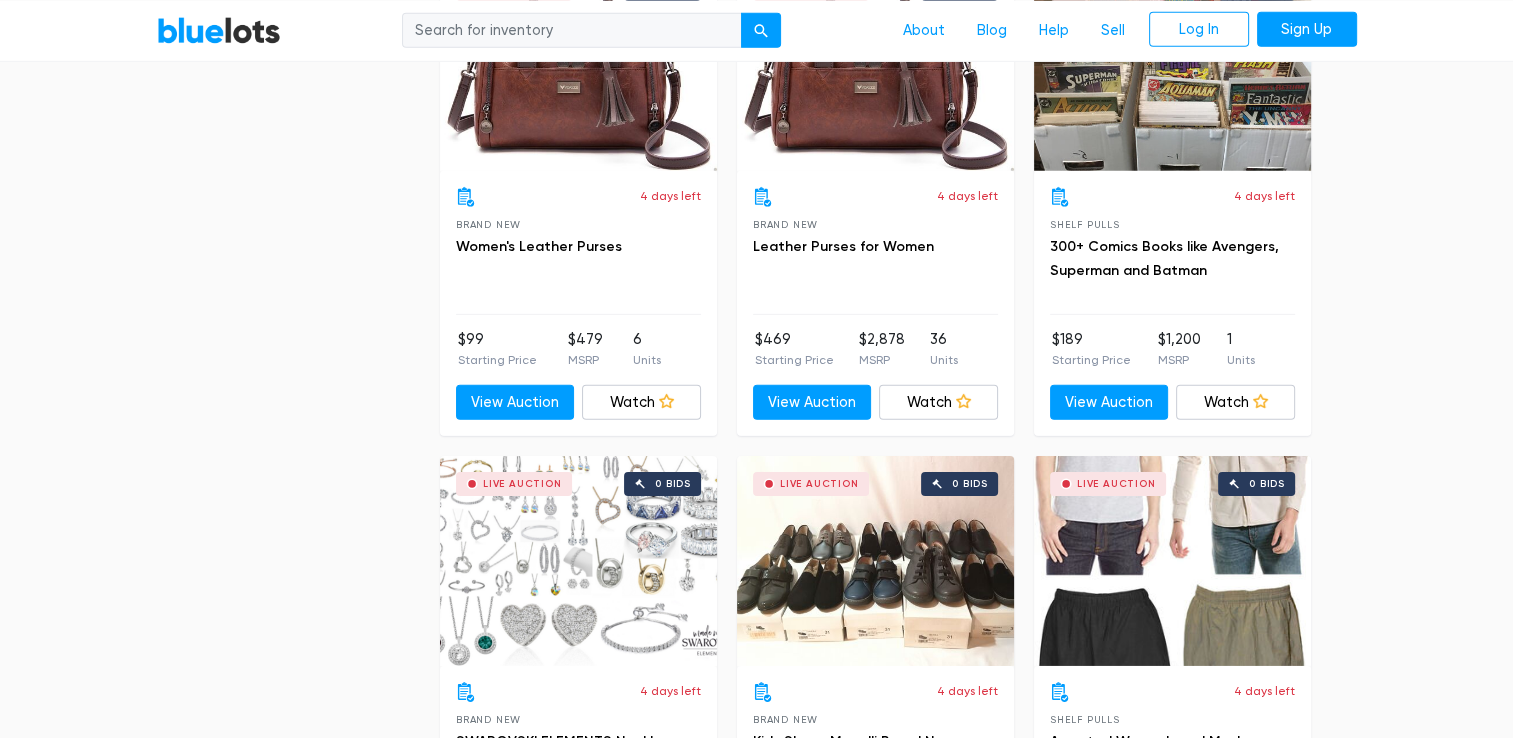 click on "Sign Up" at bounding box center [1307, 29] 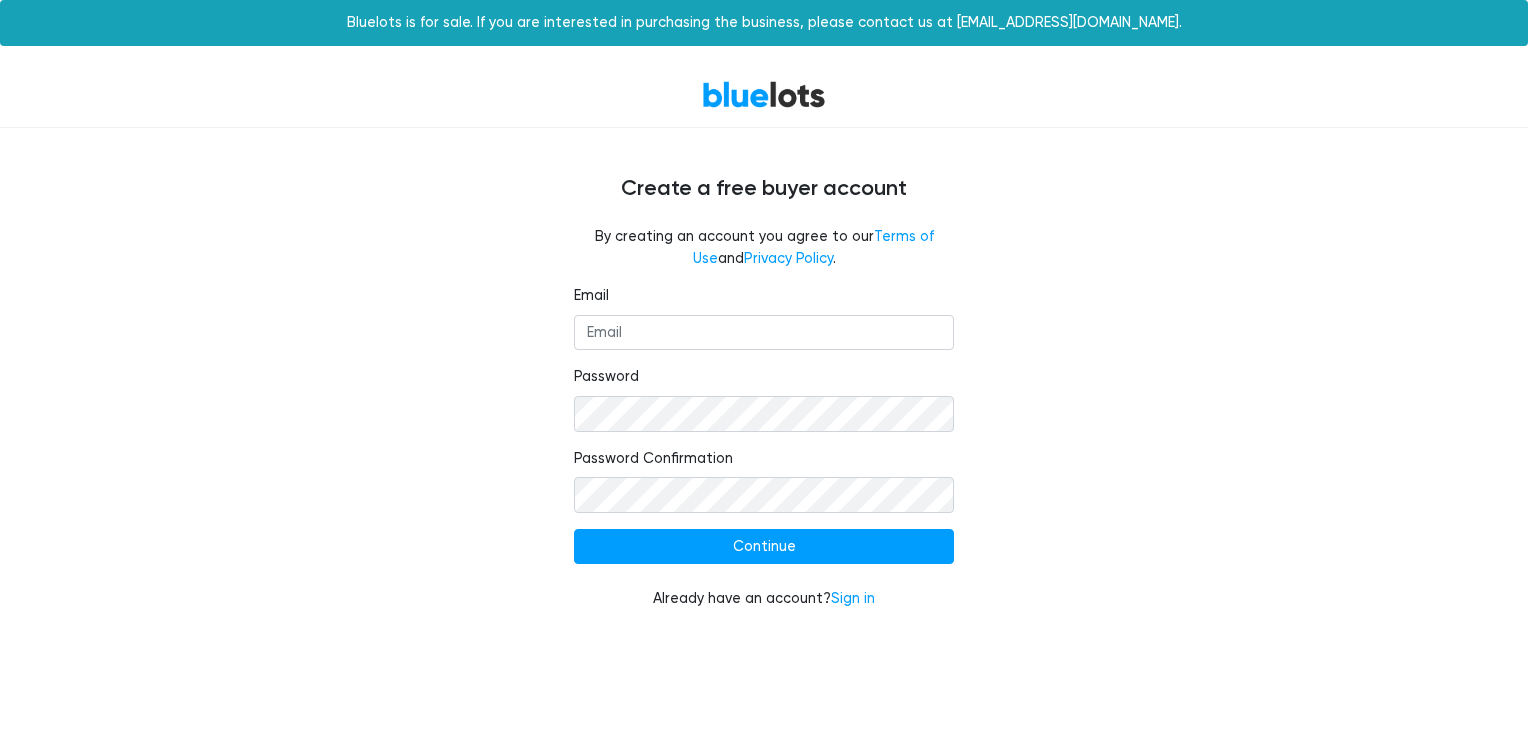 scroll, scrollTop: 0, scrollLeft: 0, axis: both 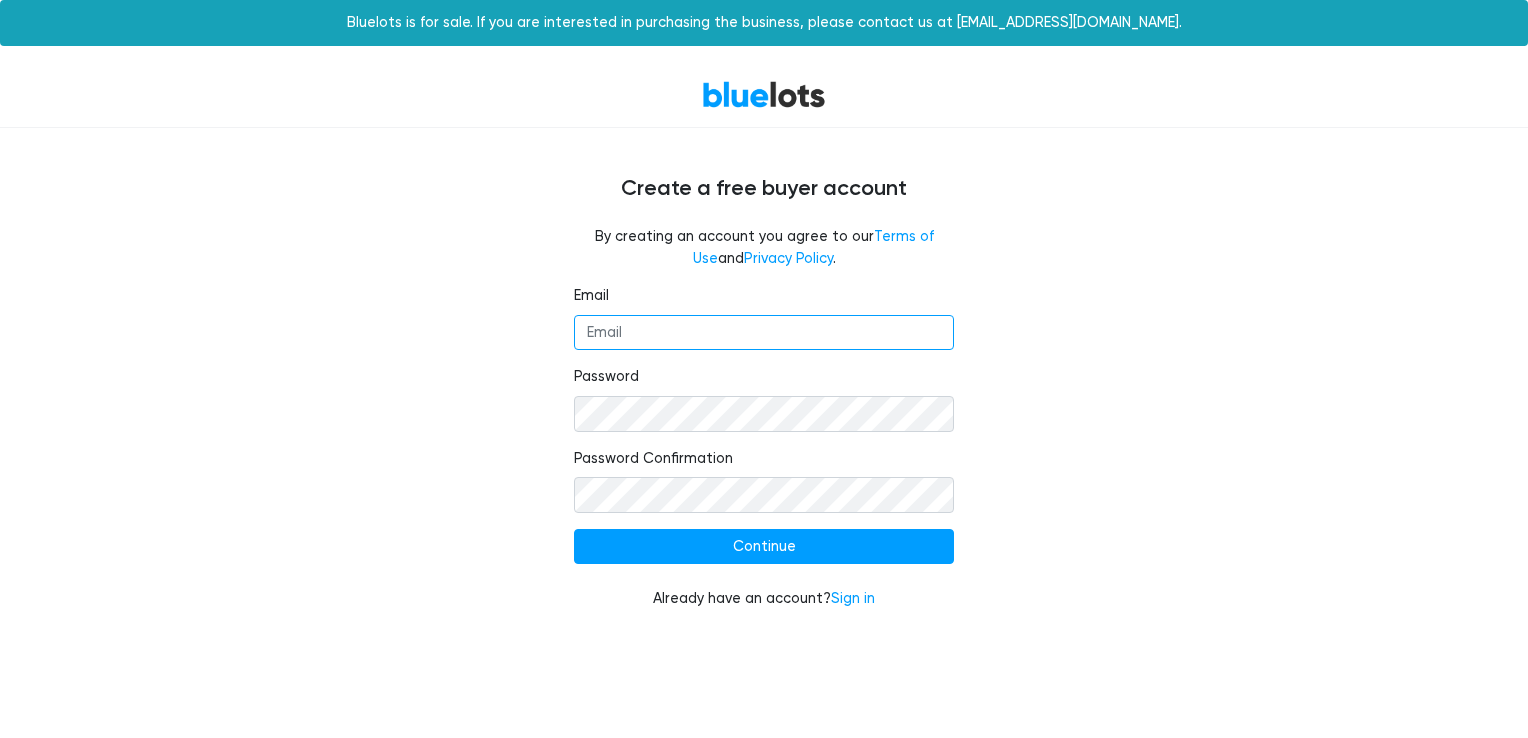 click on "Email" at bounding box center [764, 333] 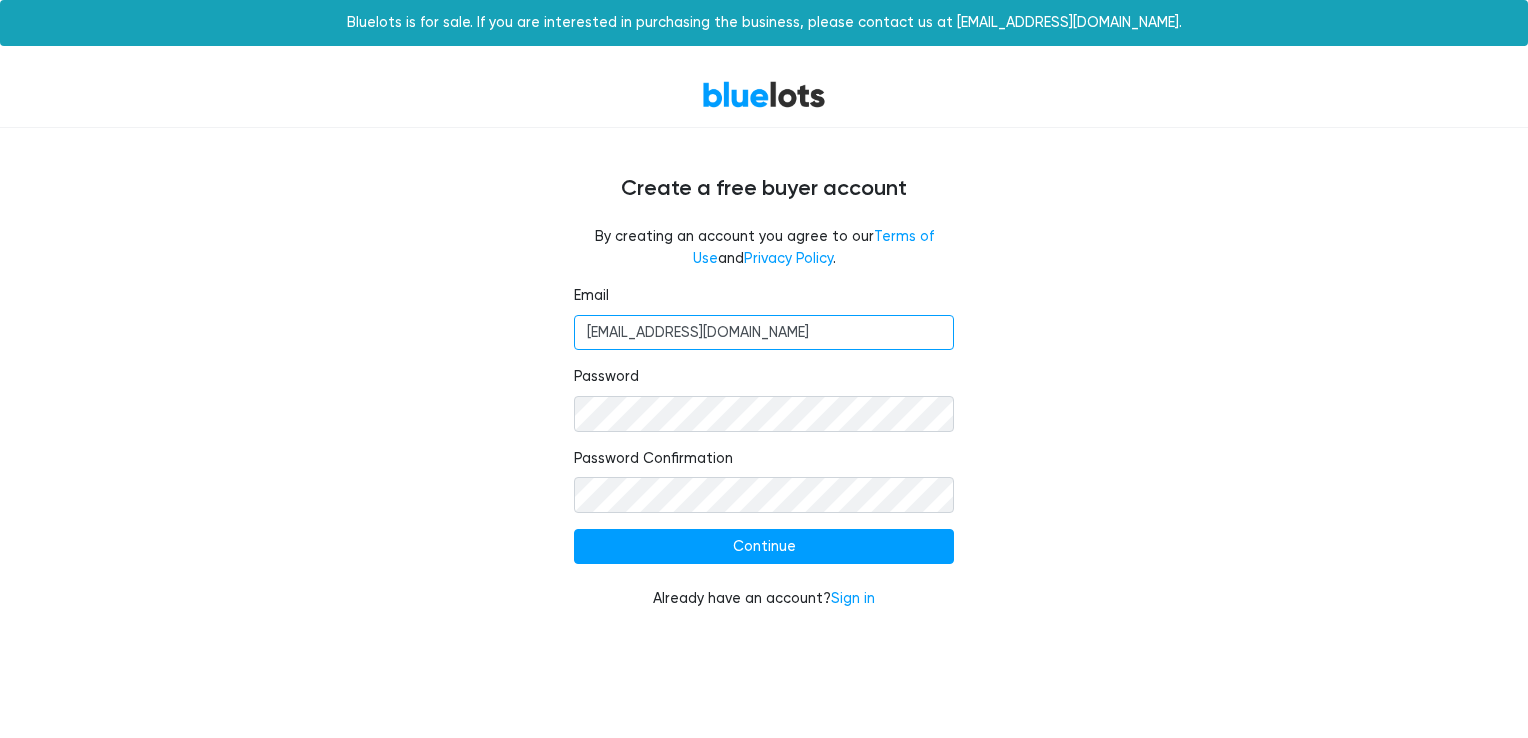 type on "ldmont12@yahoo.com" 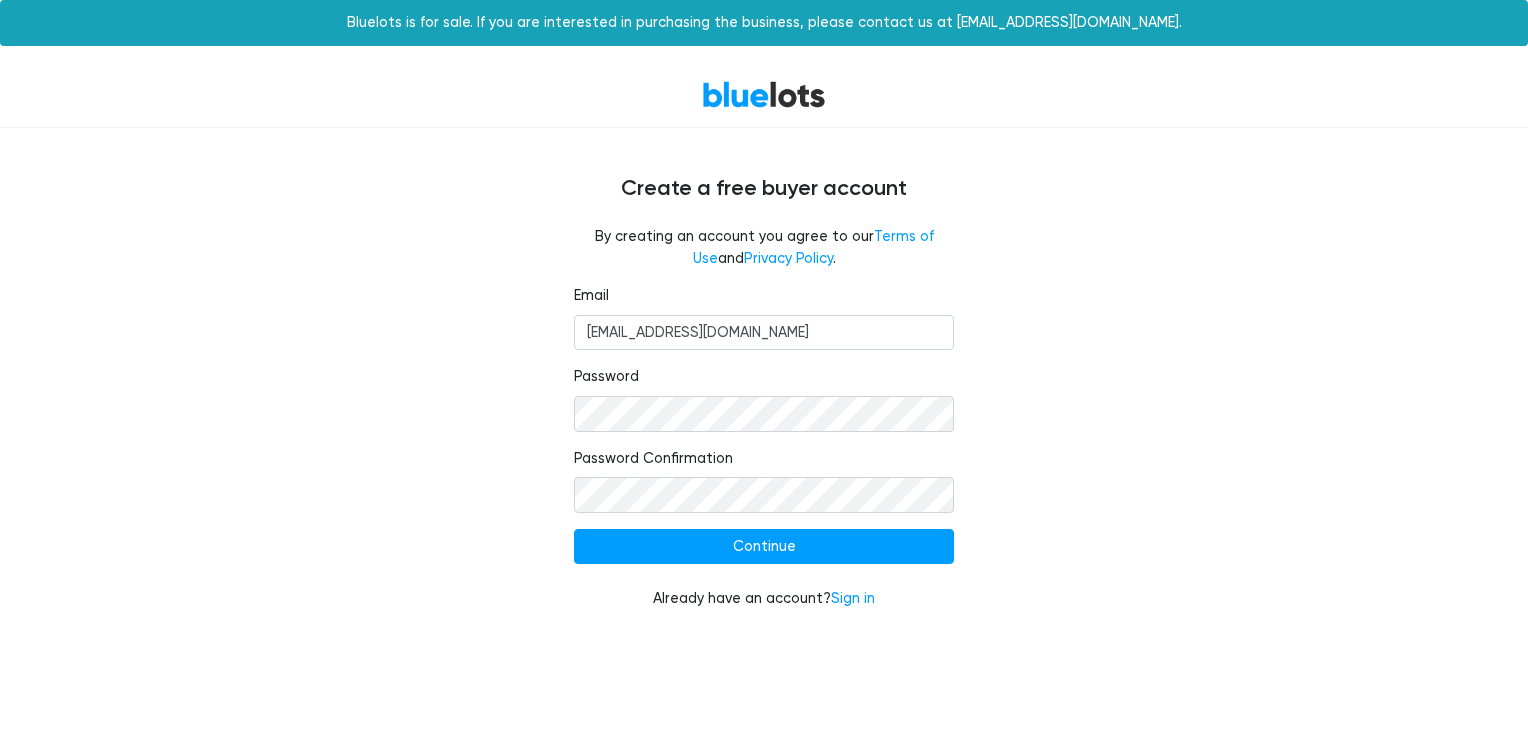 click on "Continue" at bounding box center (764, 547) 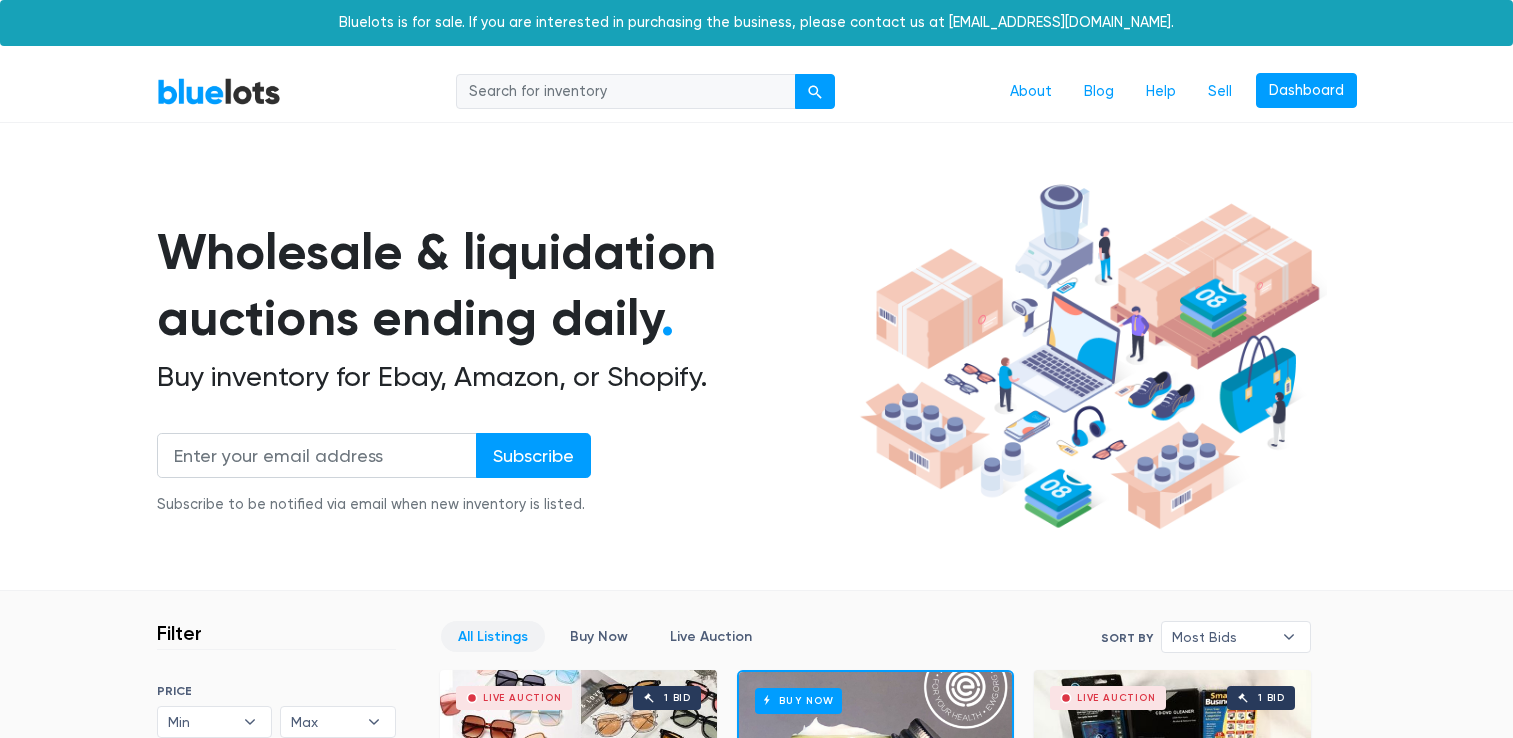 scroll, scrollTop: 0, scrollLeft: 0, axis: both 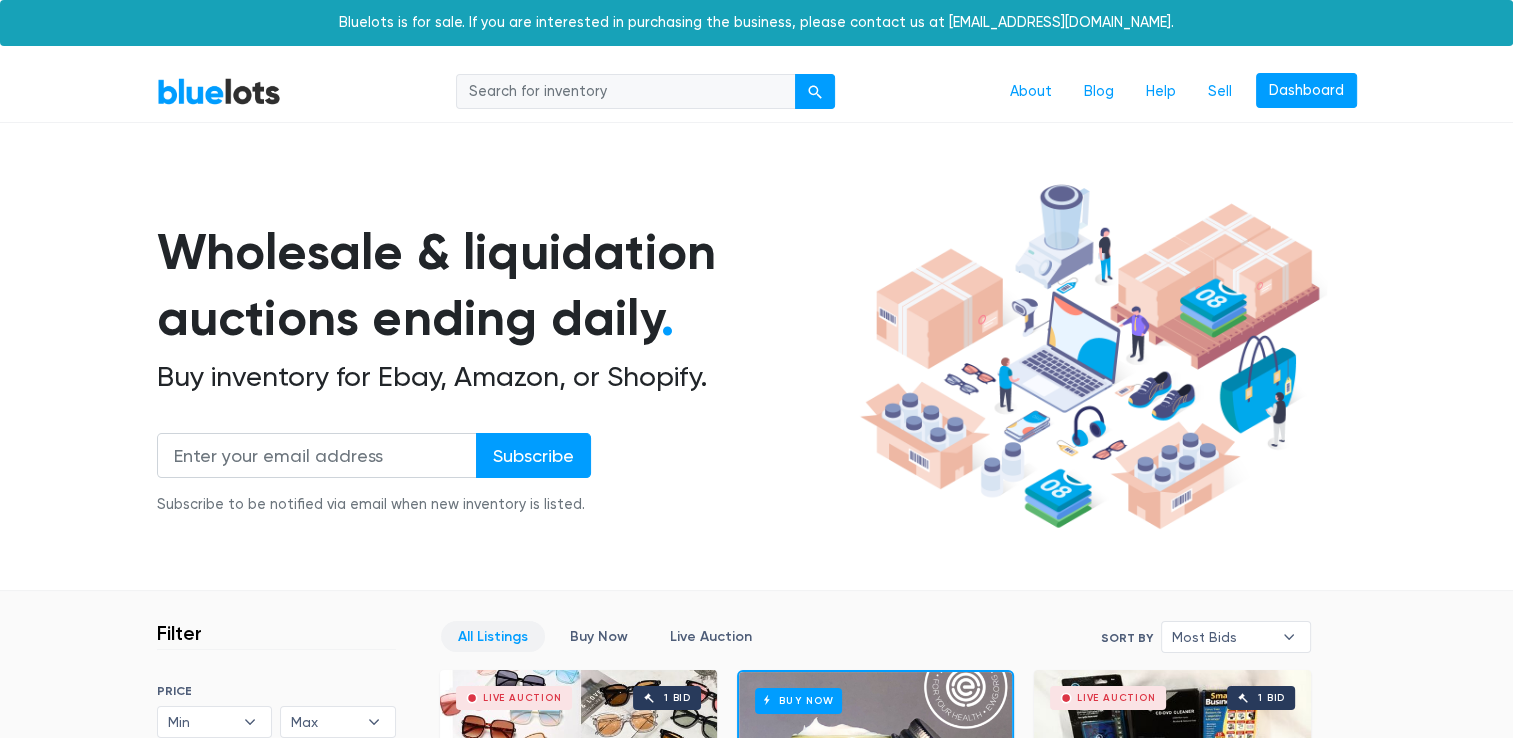 click on "Dashboard" at bounding box center (1306, 91) 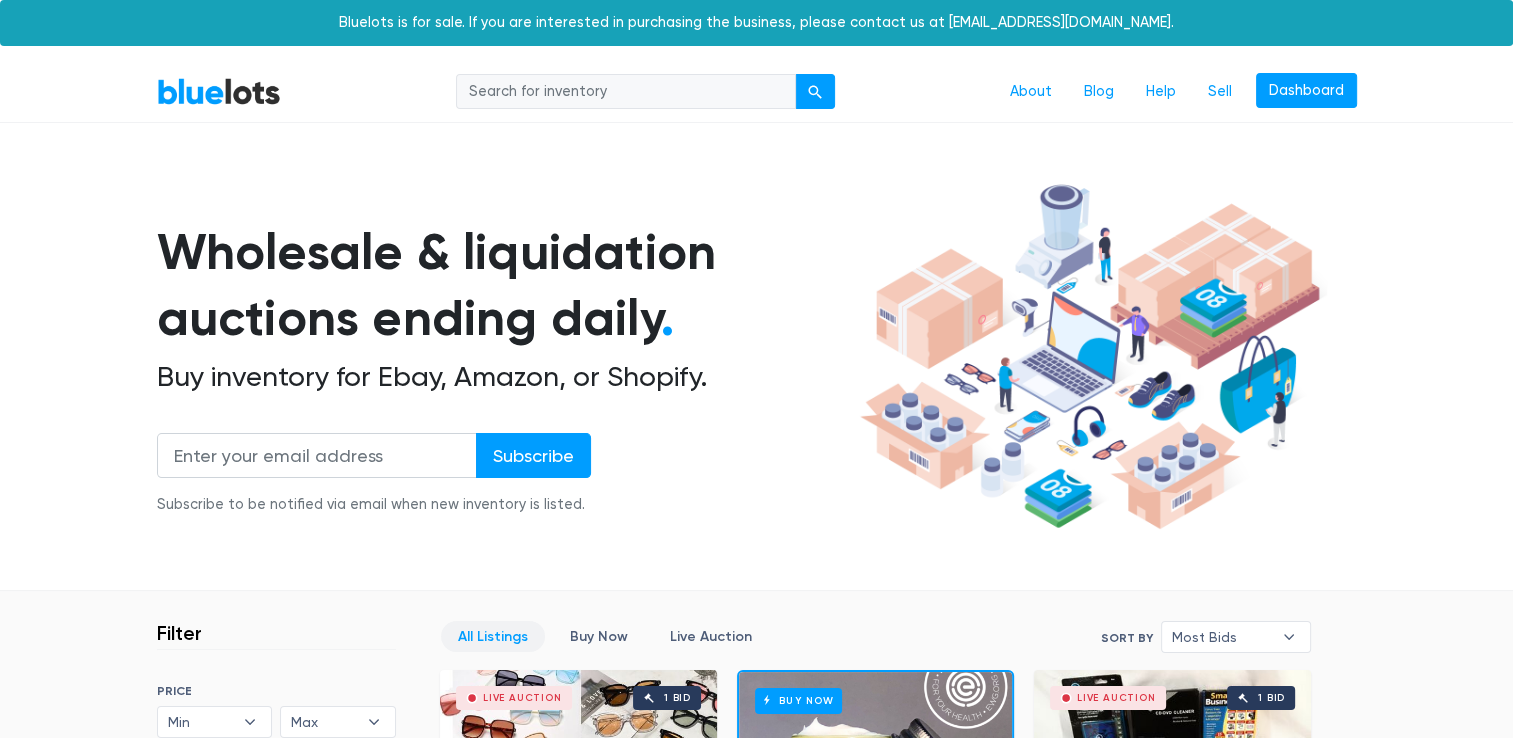 click at bounding box center [626, 92] 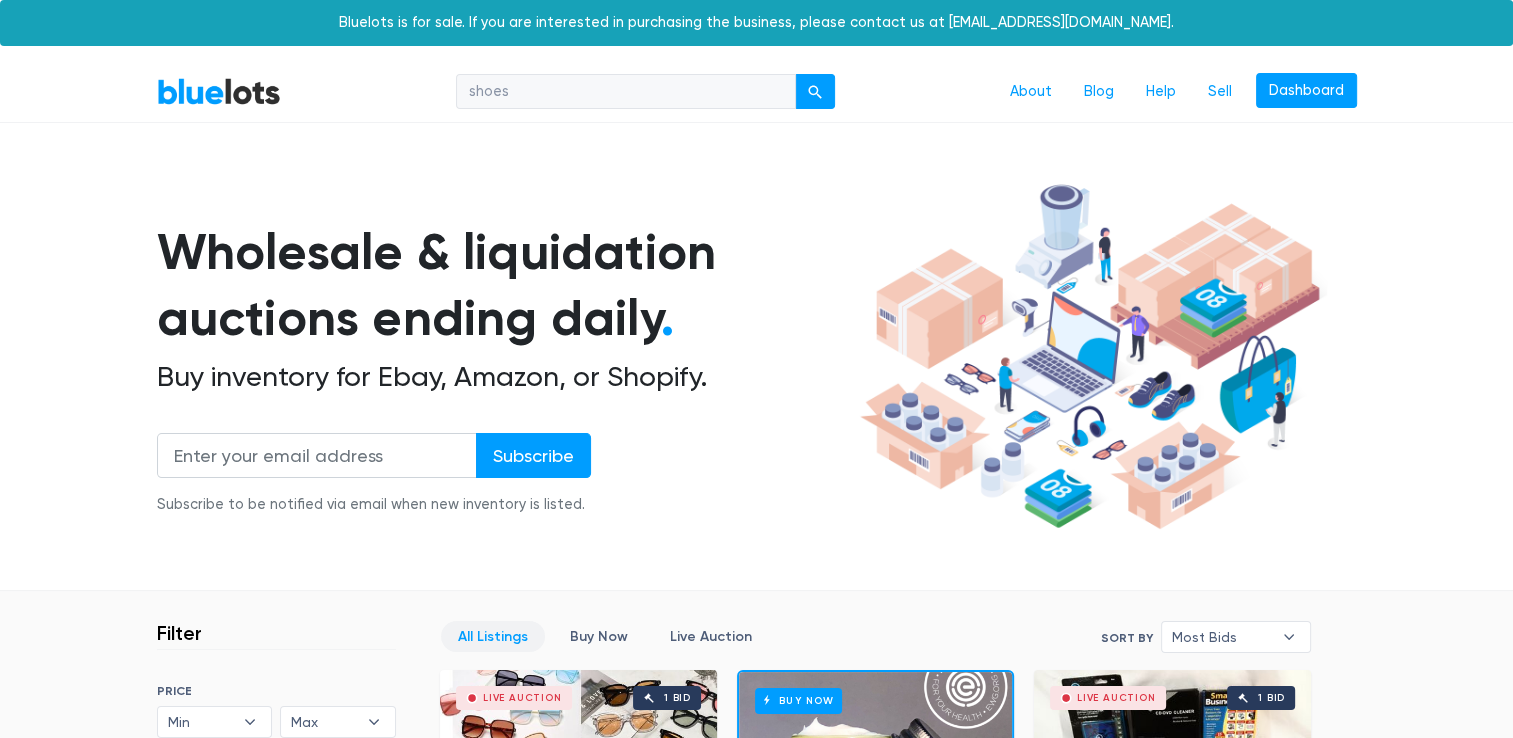 type on "shoes" 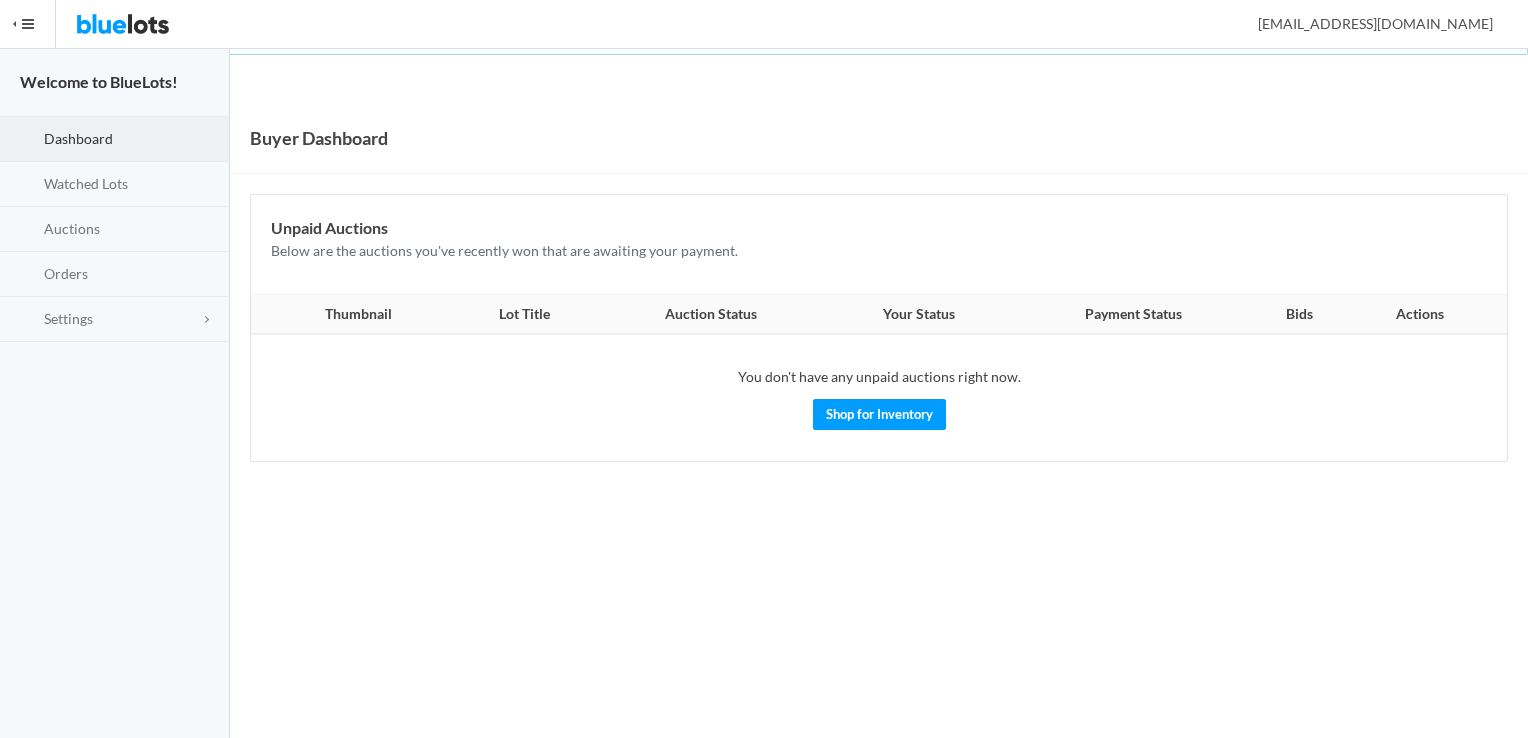 scroll, scrollTop: 0, scrollLeft: 0, axis: both 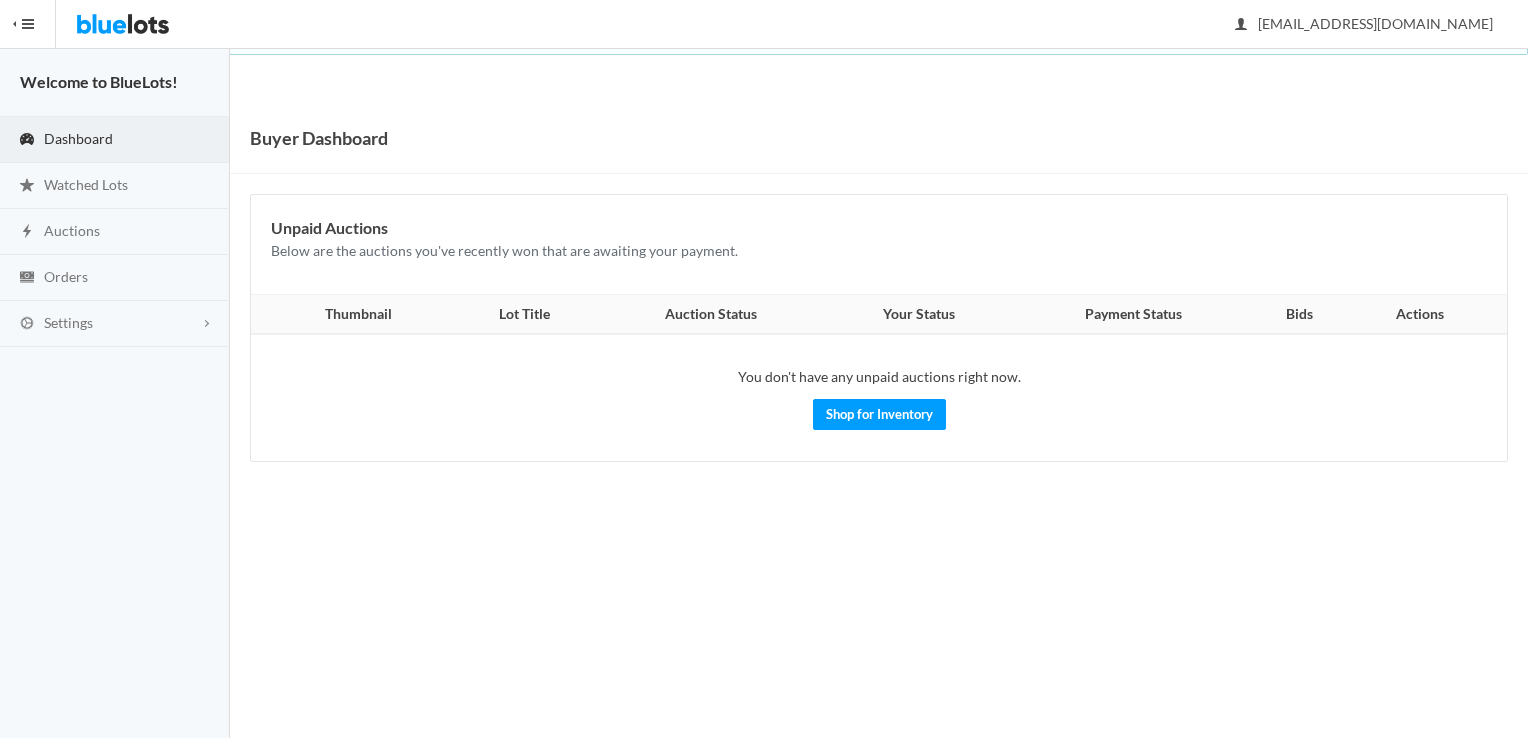 click on "HIDE MENU" at bounding box center [28, 24] 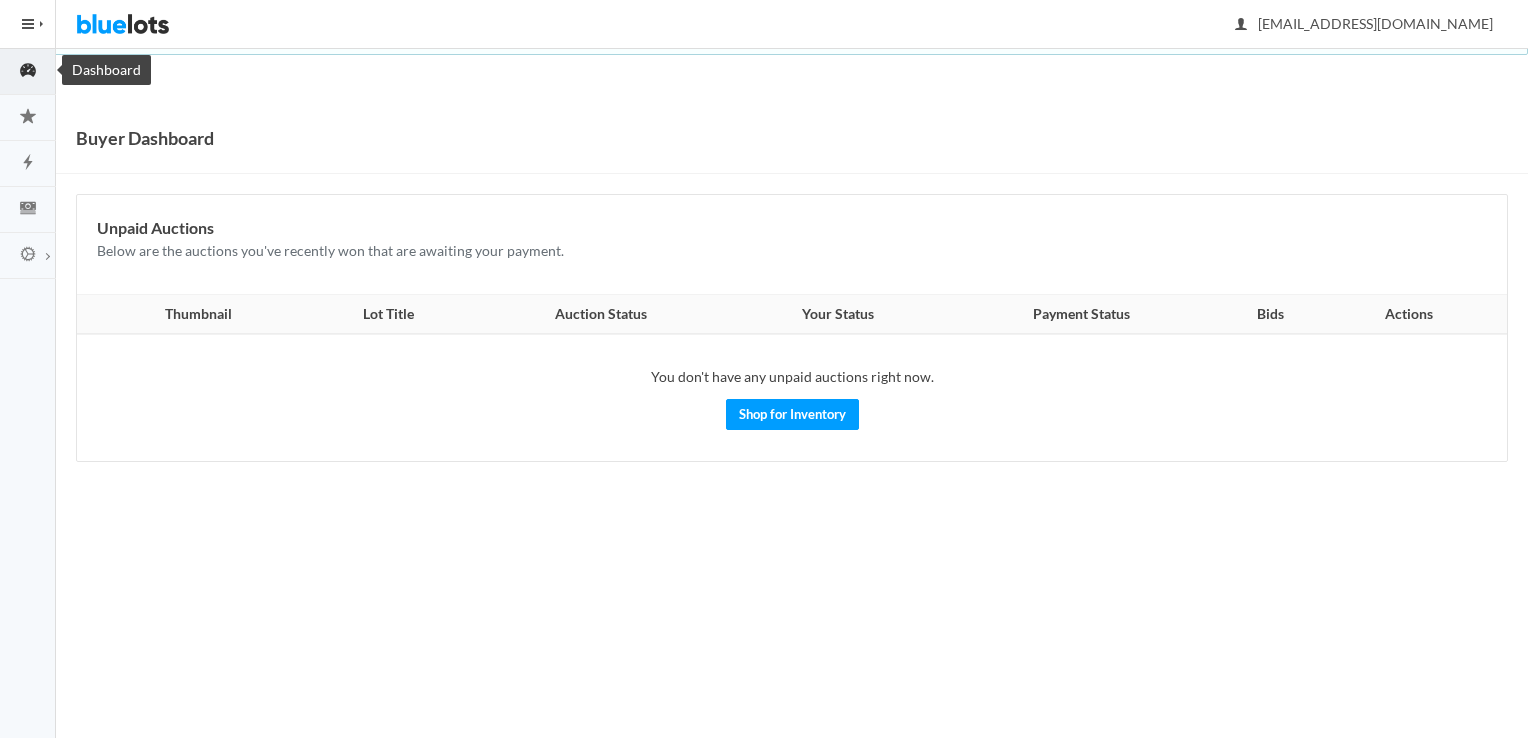 click at bounding box center (28, 71) 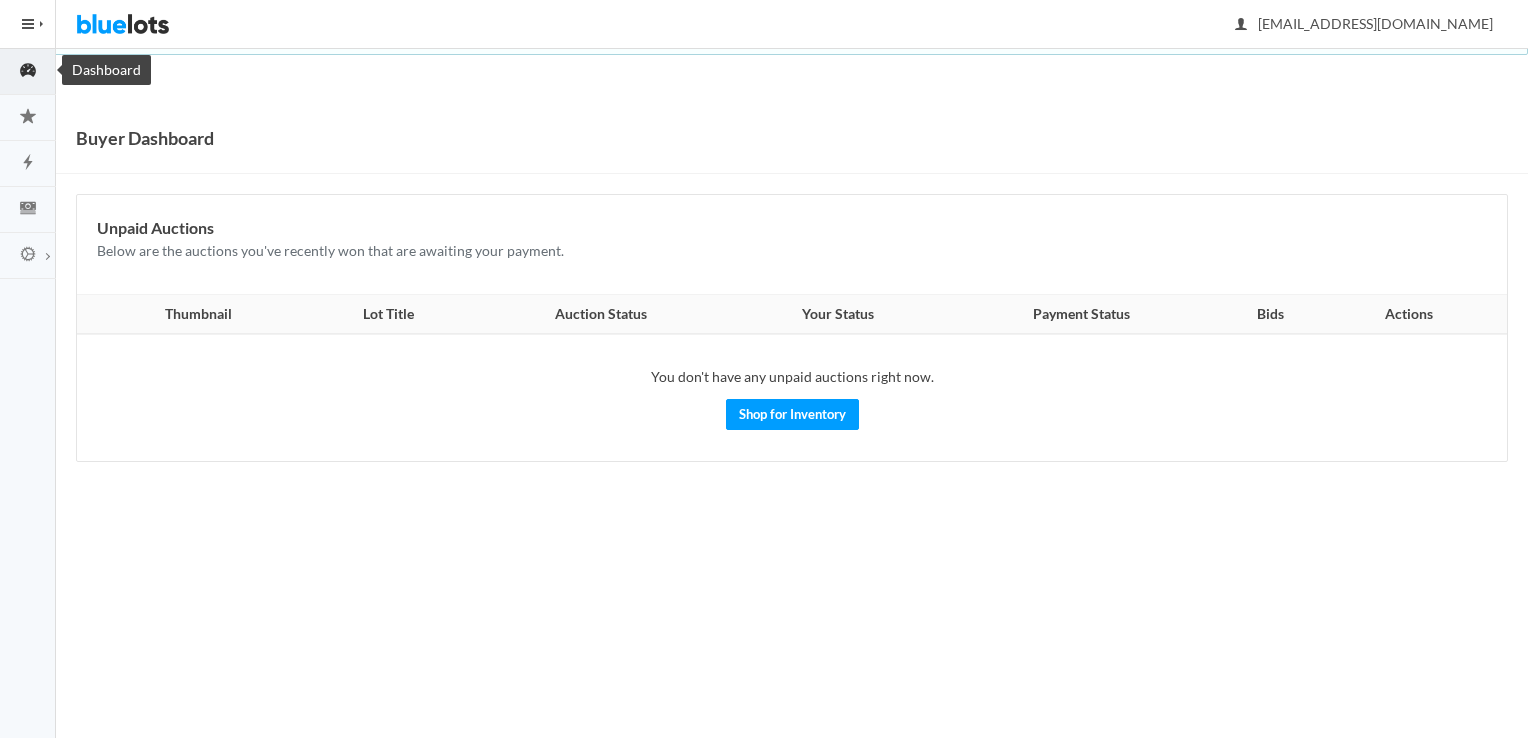 scroll, scrollTop: 0, scrollLeft: 0, axis: both 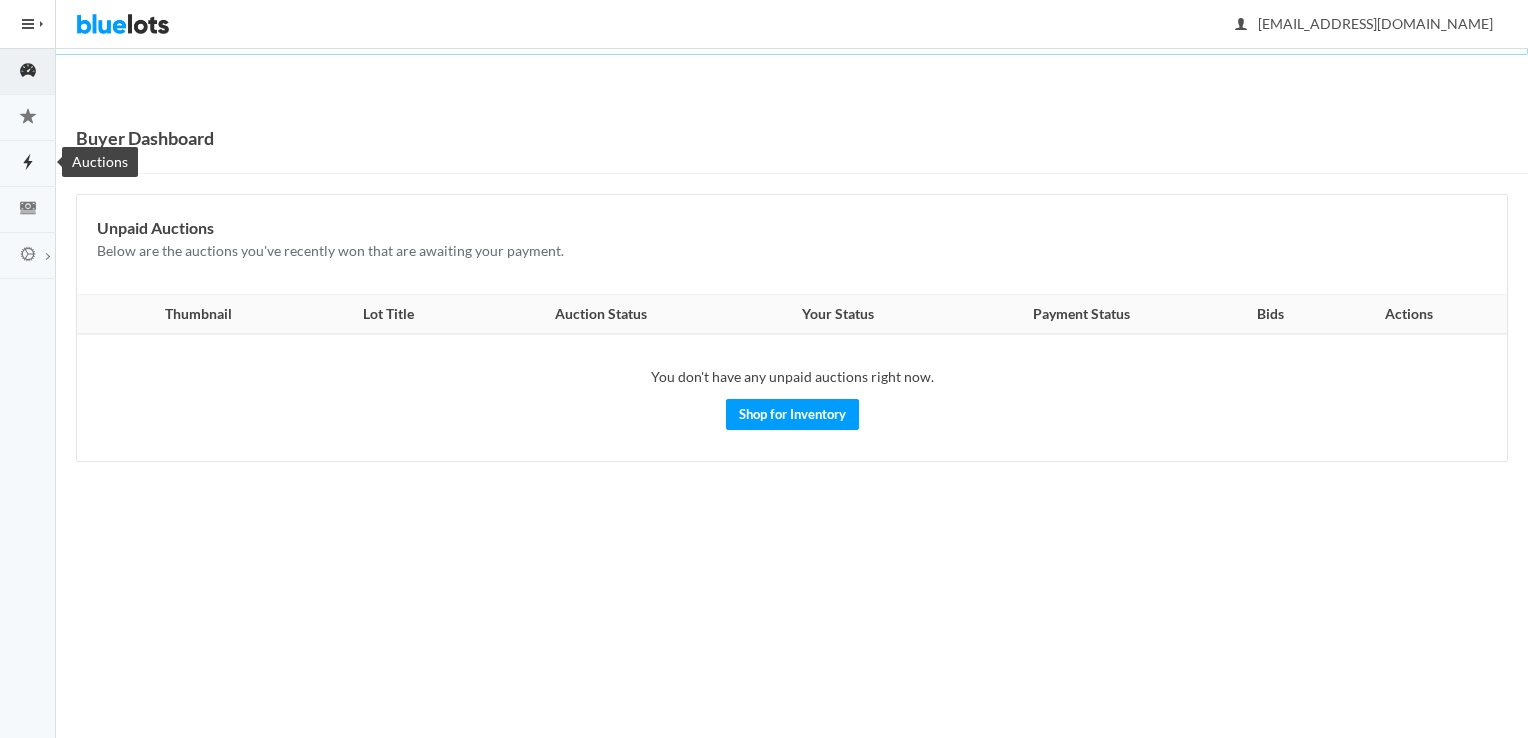 click 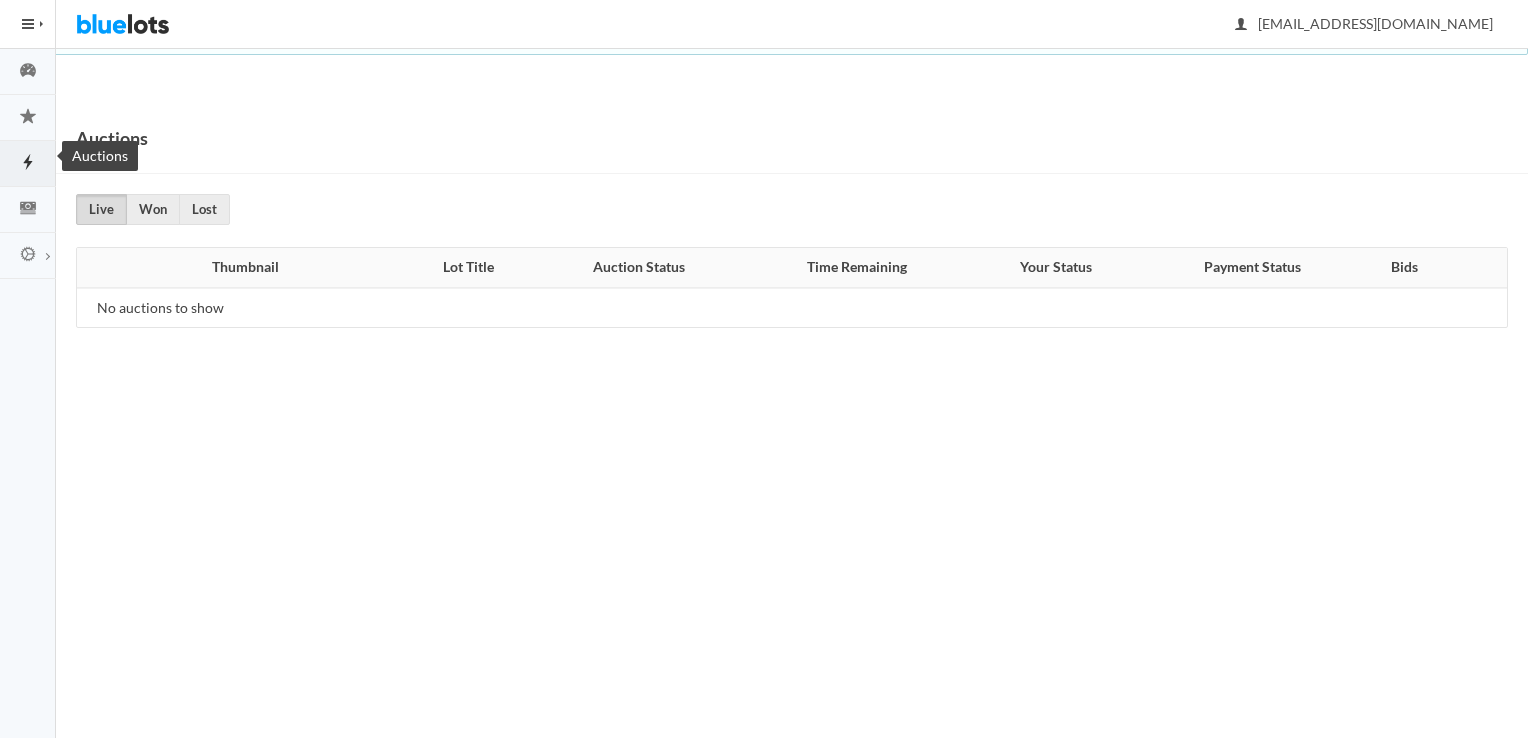 scroll, scrollTop: 0, scrollLeft: 0, axis: both 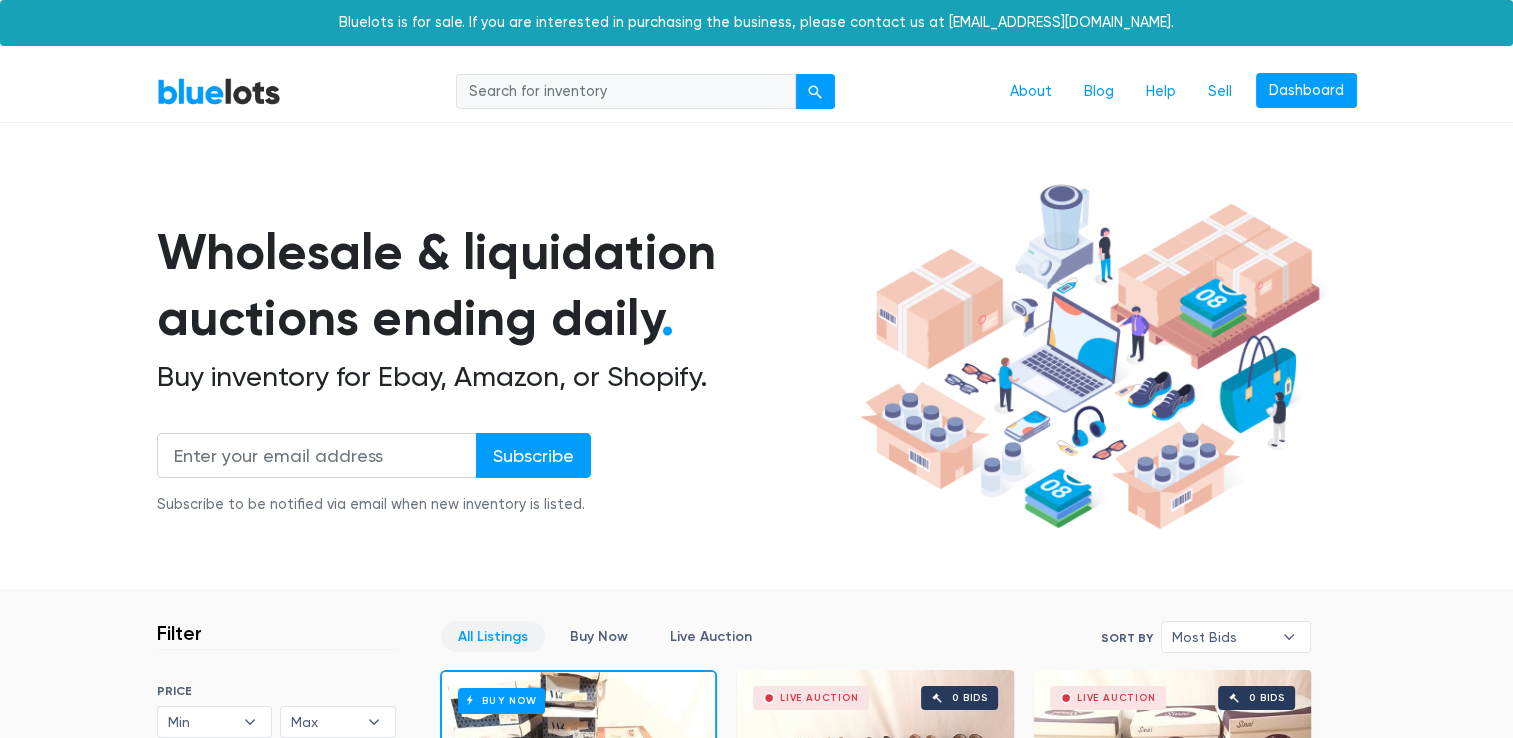 click at bounding box center (626, 92) 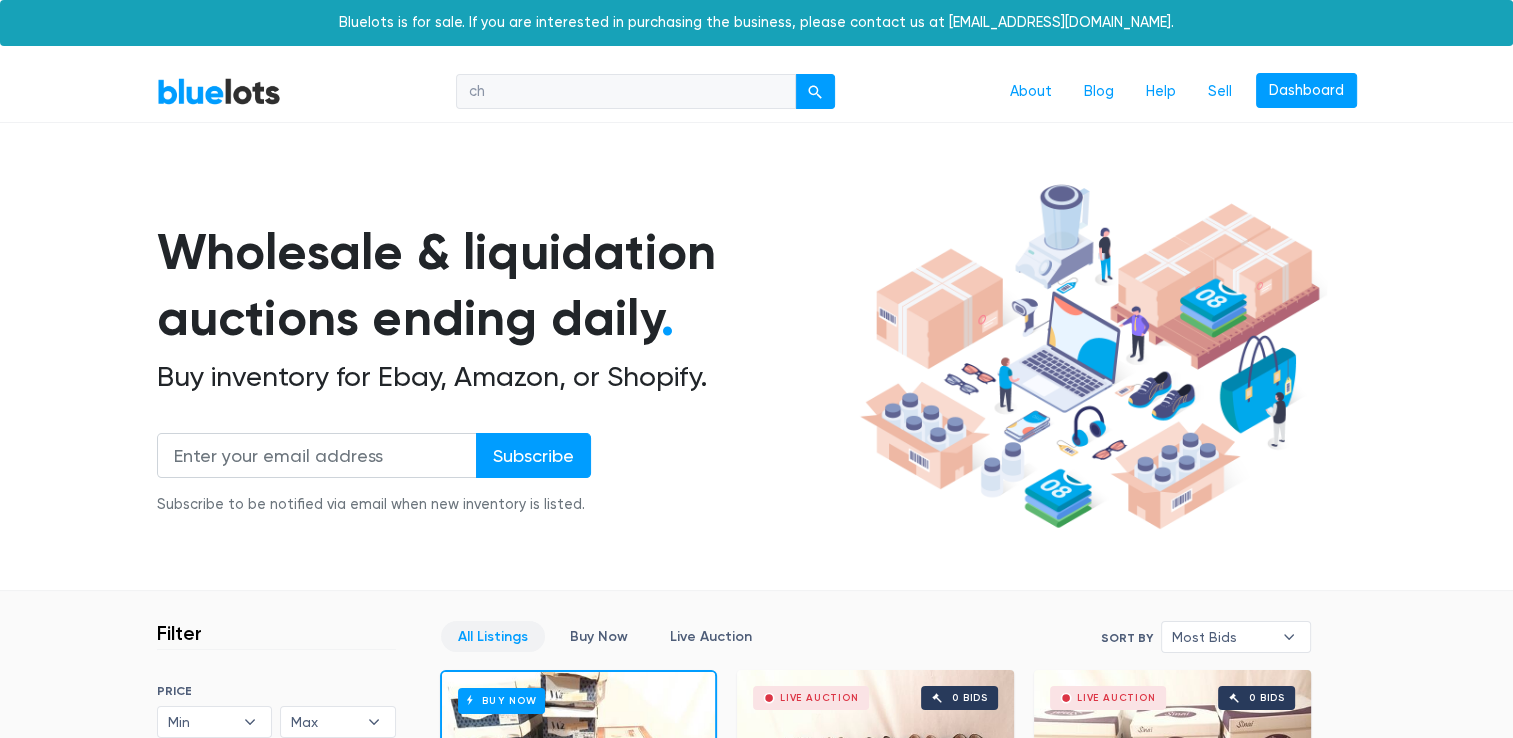 type on "c" 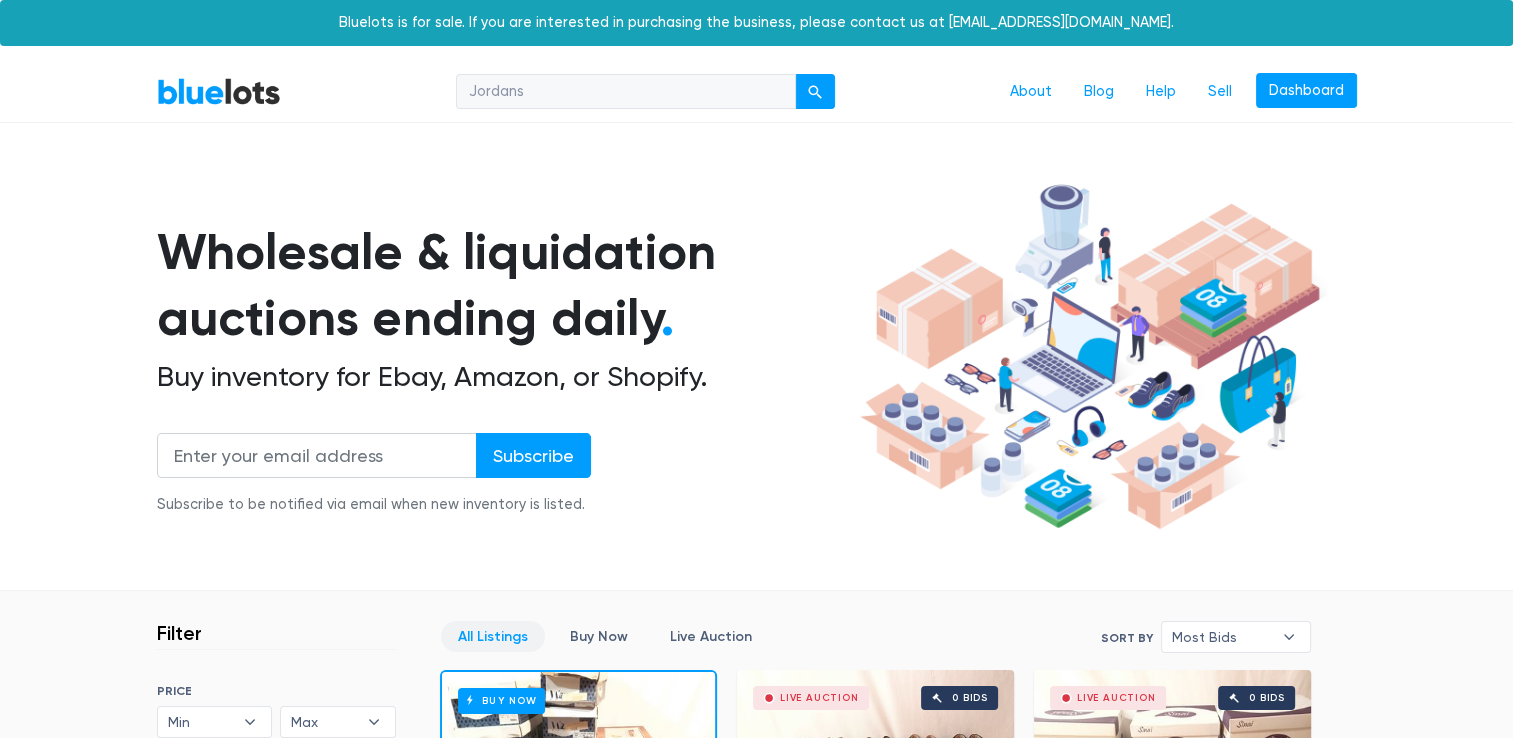 type on "Jordans" 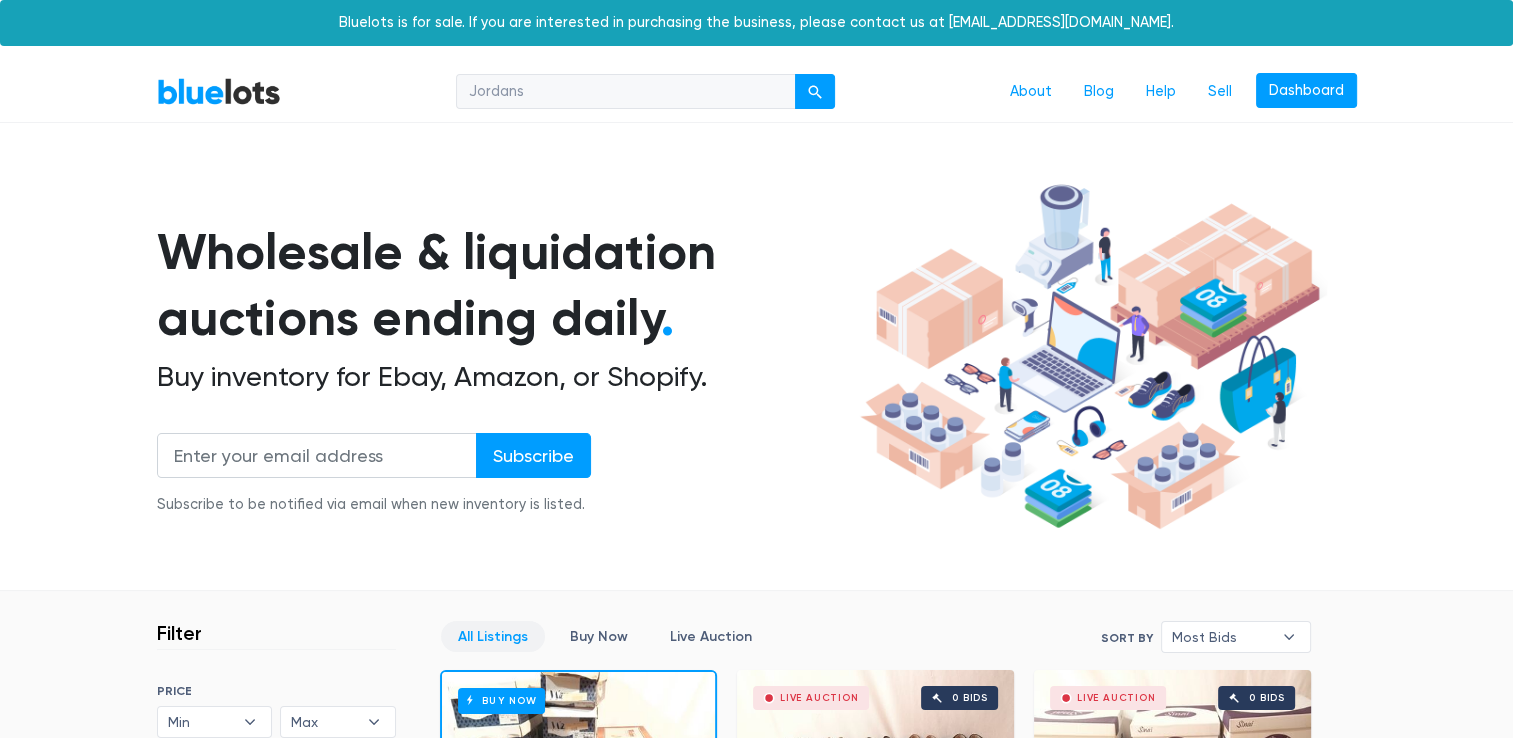 click at bounding box center (815, 92) 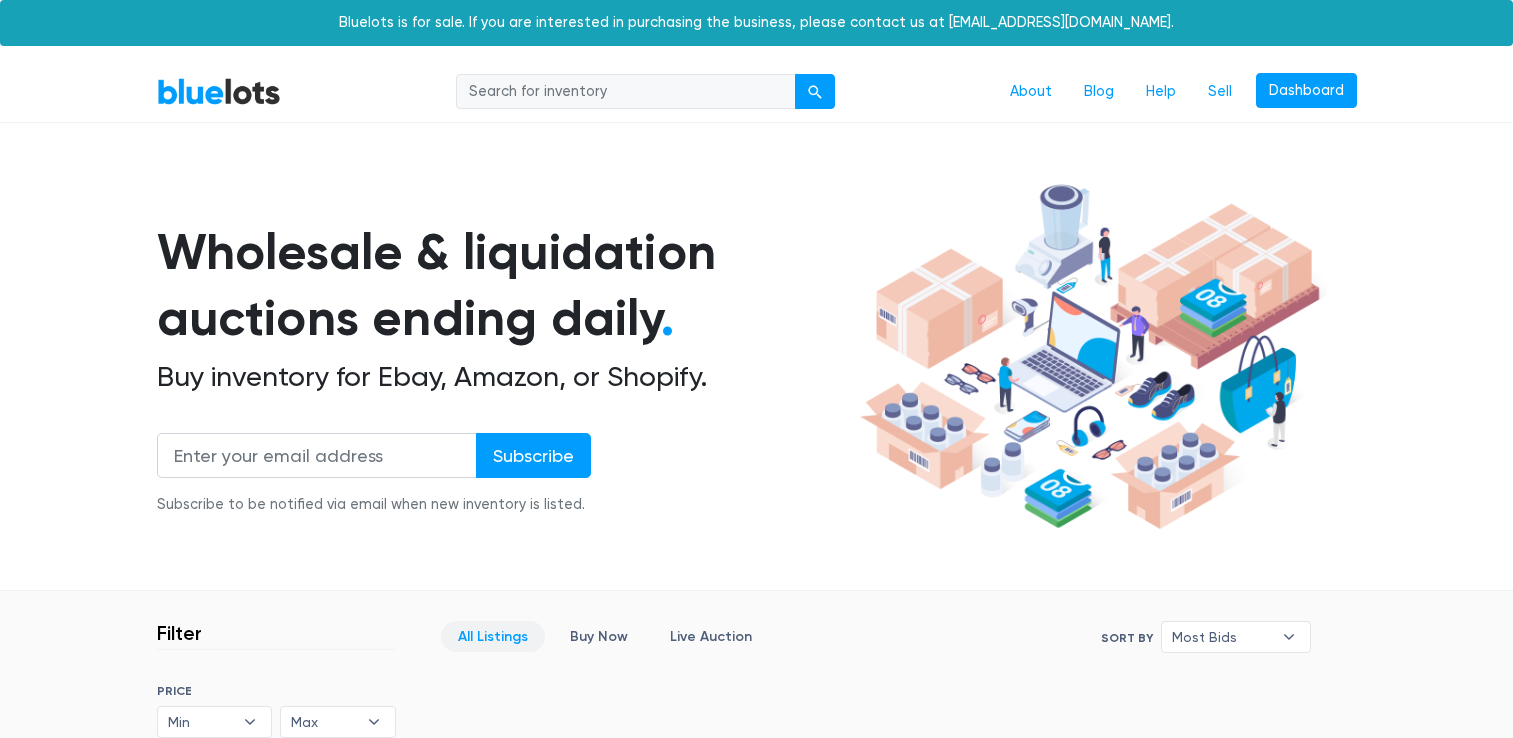 scroll, scrollTop: 0, scrollLeft: 0, axis: both 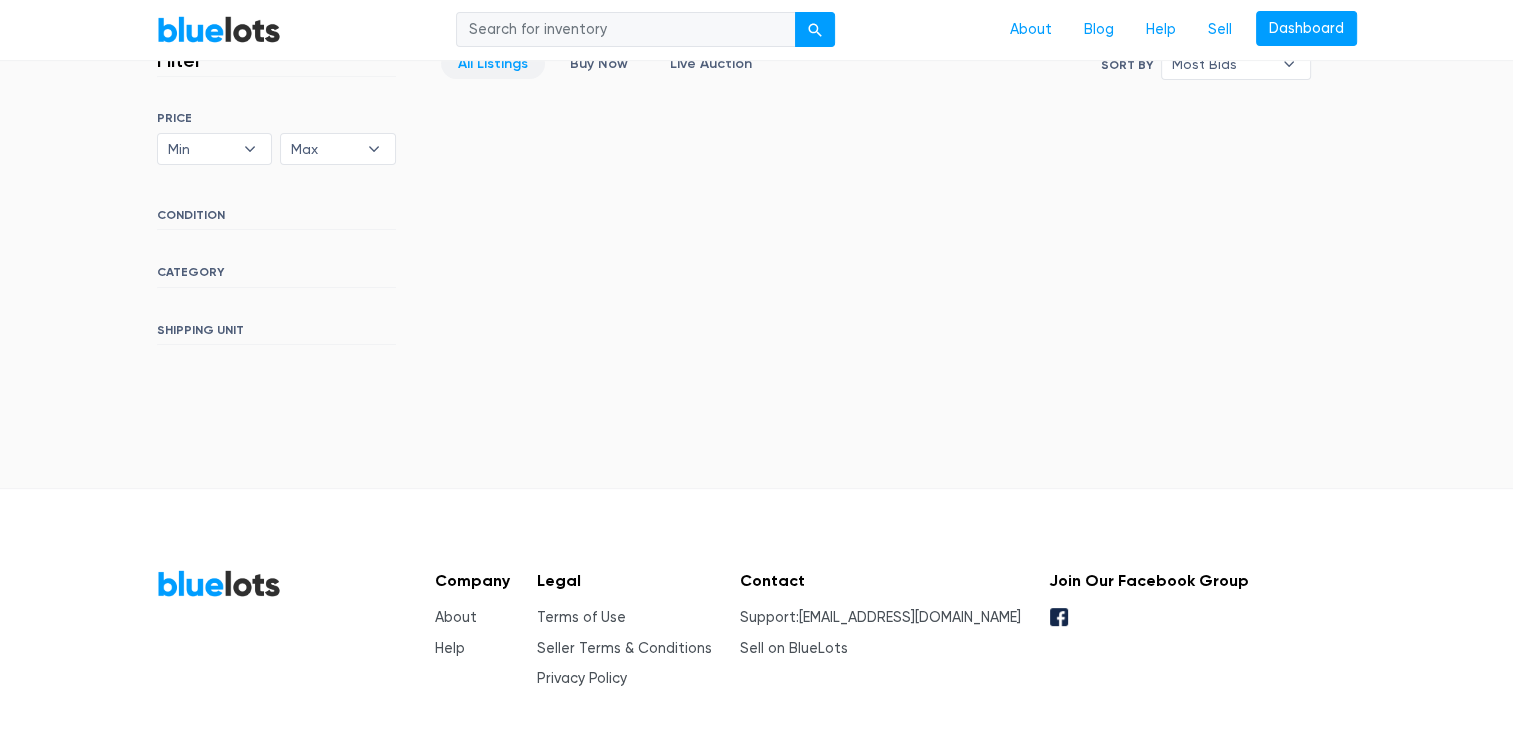 click on "SORT BY
Most Bids
Ending Soonest
Newly Listed
Lowest Price
Highest Price Most Bids ▾ Most Bids Ending Soonest Newly Listed Lowest Price Highest Price
PRICE
Min $100
$200
$300
$400
$500
$1,000
$2,000
$3,000 Min ▾ Min $100 $200 $300 $400 $500 $1,000 $2,000 $3,000
Max $100
$200
$300
$400
$500
$1,000
$2,000
$3,000 Max ▾ Max $100 $200 $300 $400 $500 $1,000 $2,000 $3,000
CONDITION
CATEGORY
SHIPPING UNIT" at bounding box center [276, 228] 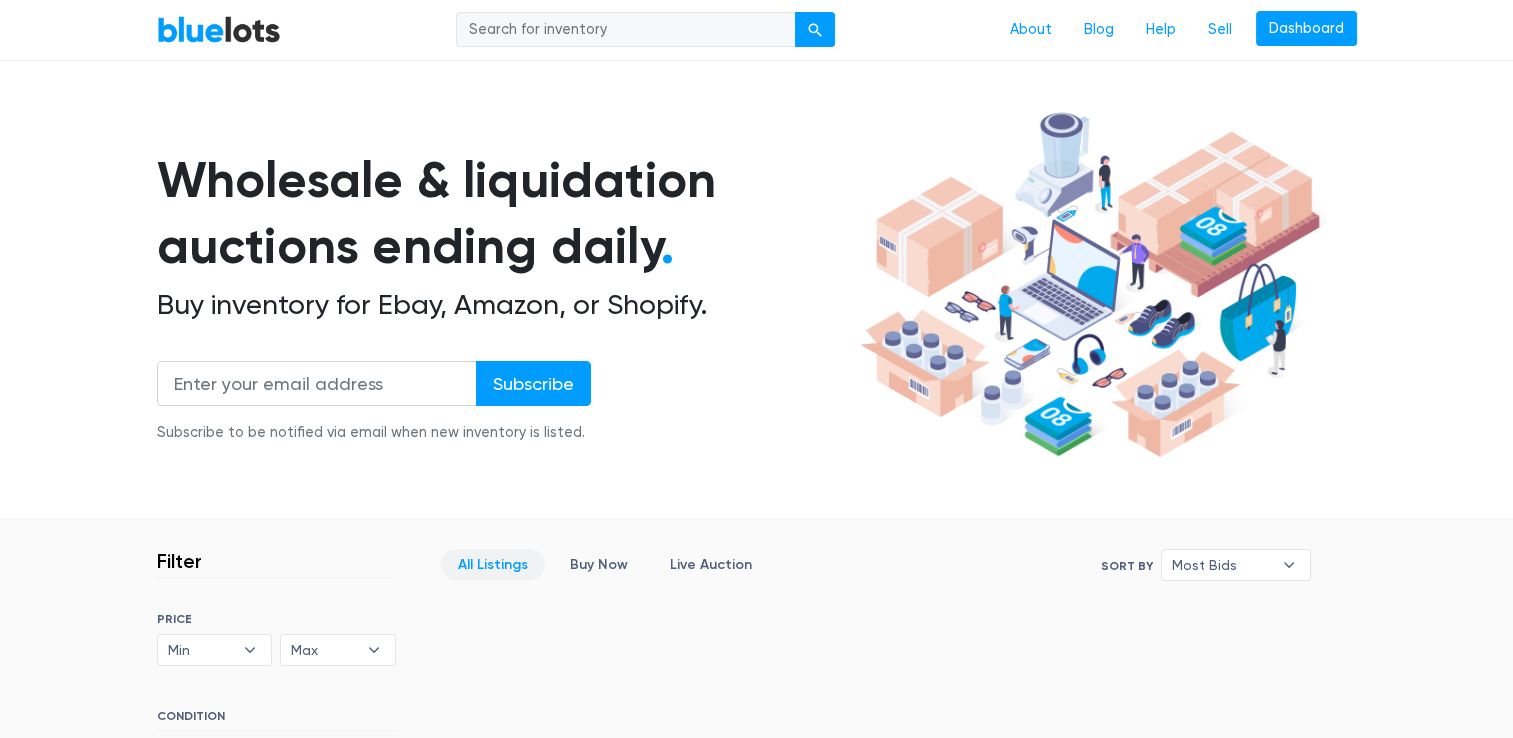 scroll, scrollTop: 0, scrollLeft: 0, axis: both 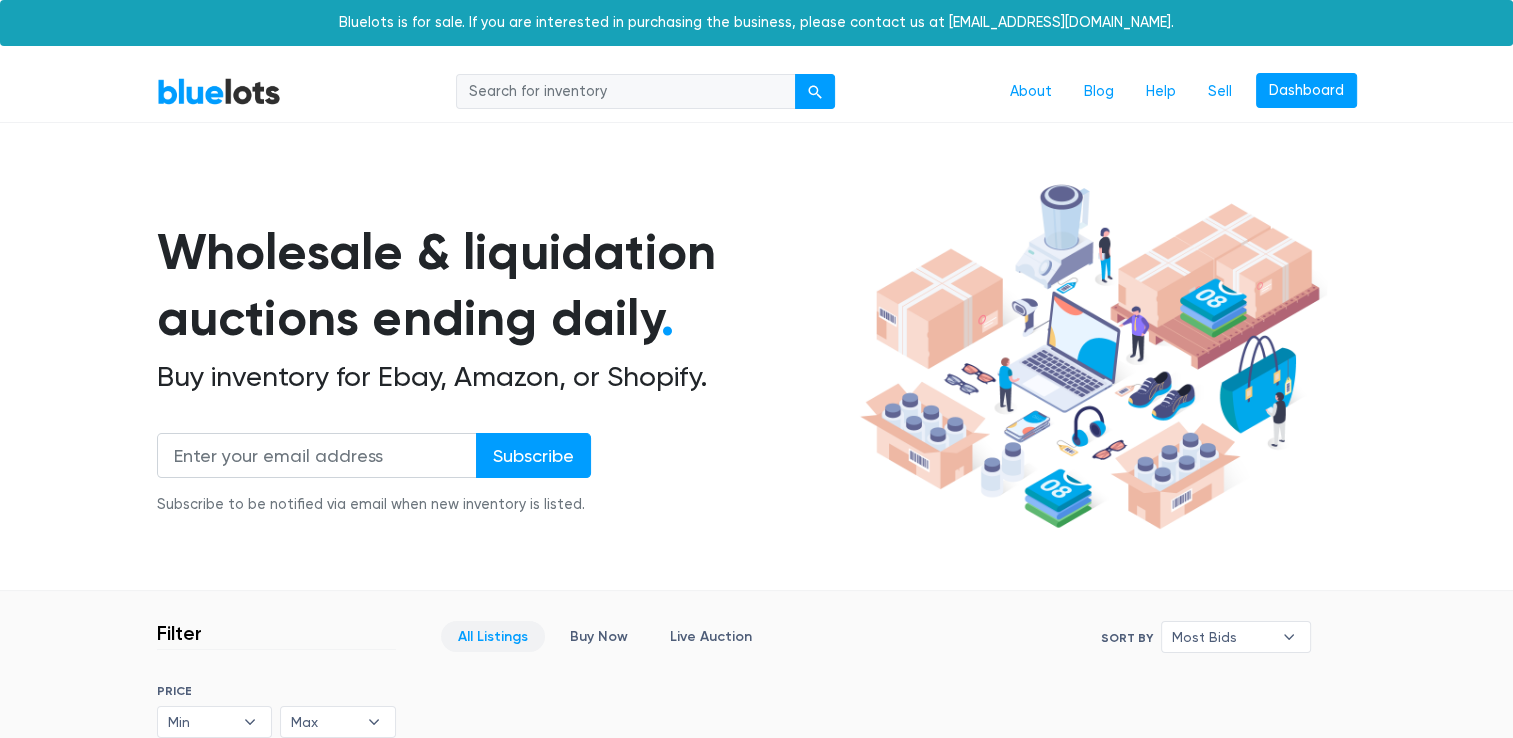 click at bounding box center (815, 92) 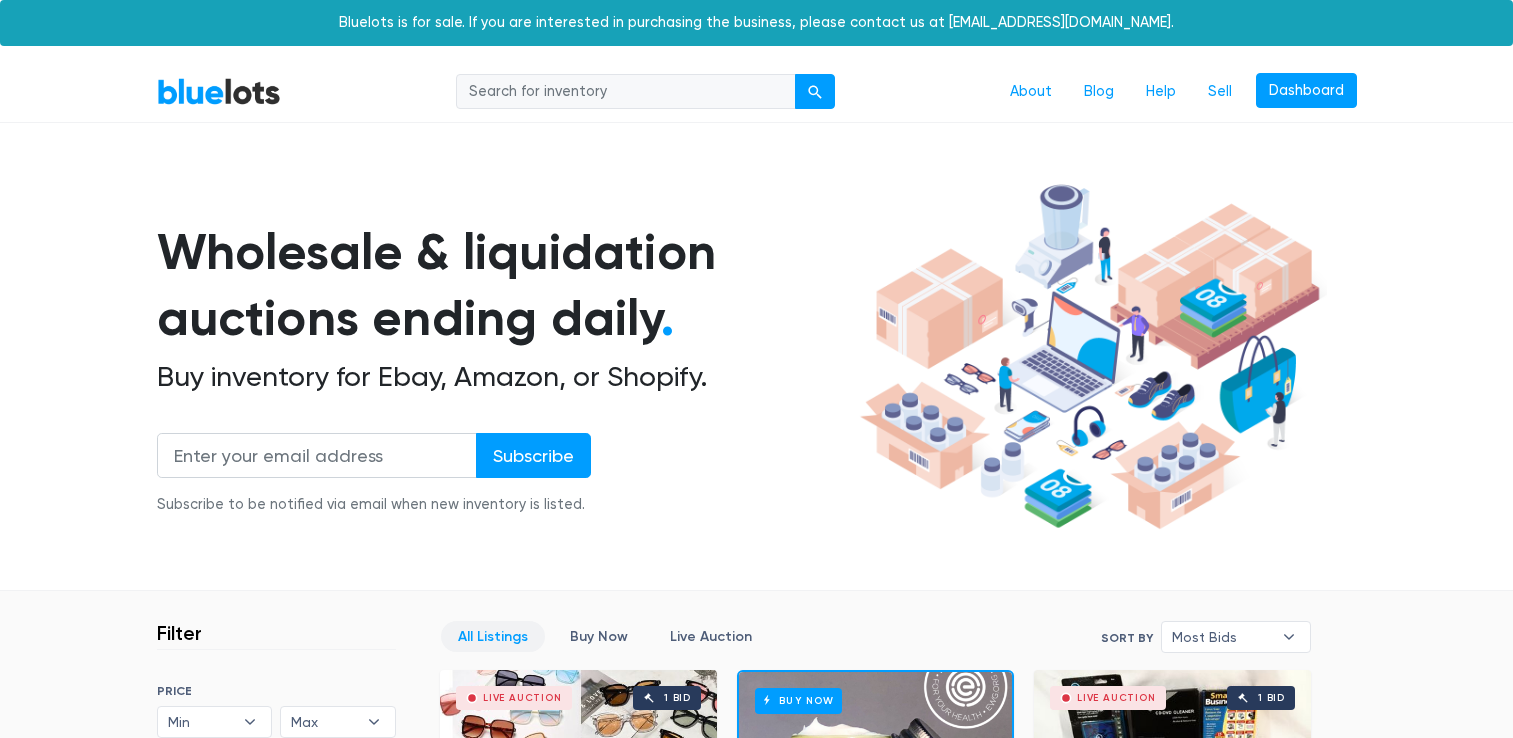 scroll, scrollTop: 0, scrollLeft: 0, axis: both 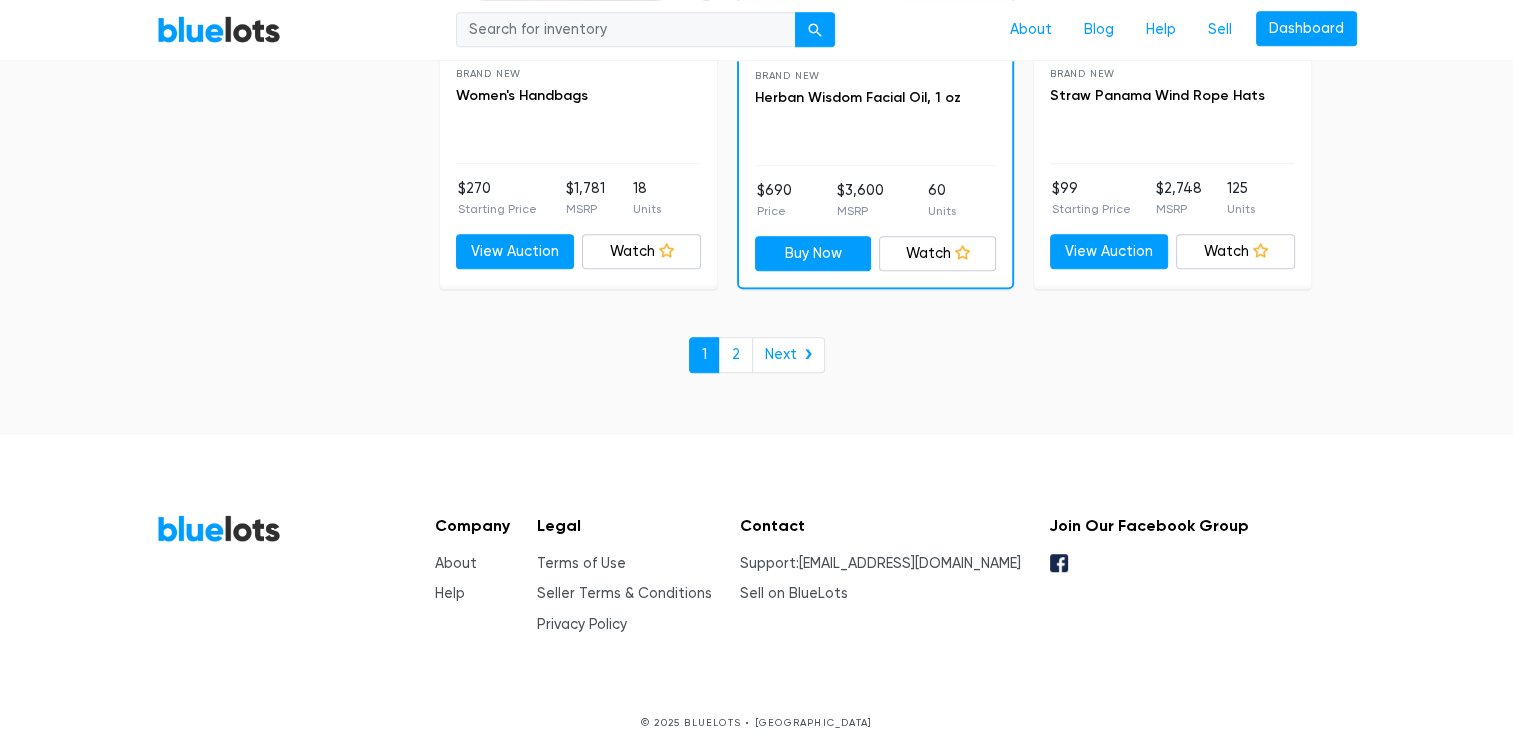 click on "2" at bounding box center [736, 355] 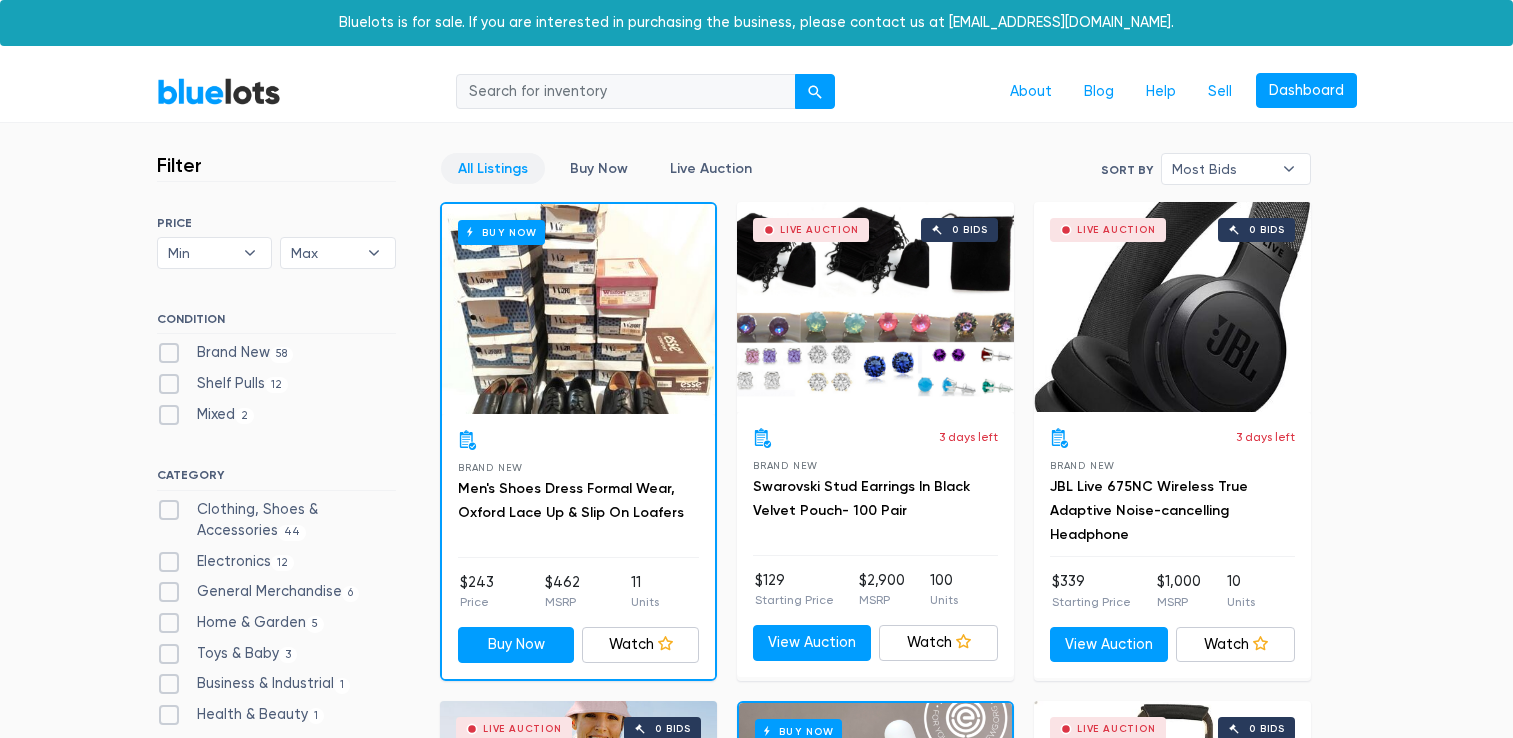 scroll, scrollTop: 0, scrollLeft: 0, axis: both 